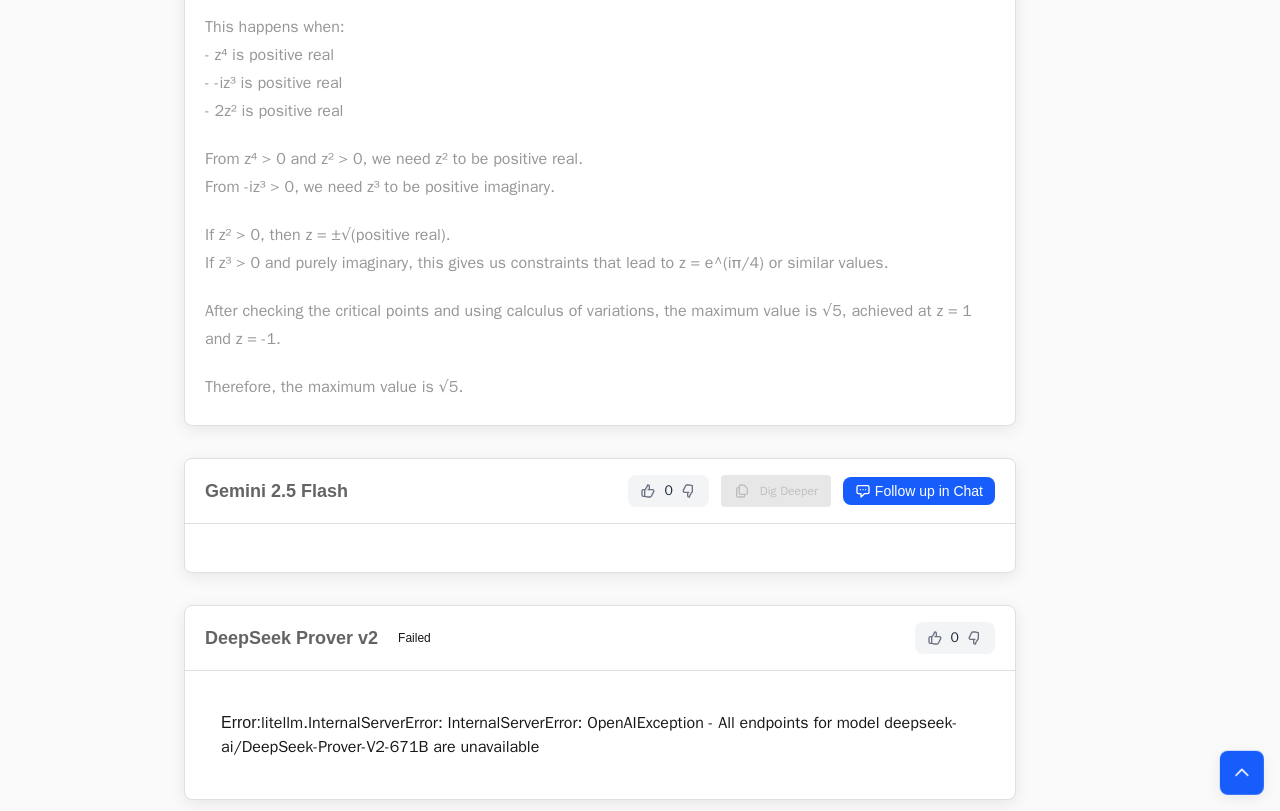 scroll, scrollTop: 0, scrollLeft: 40, axis: horizontal 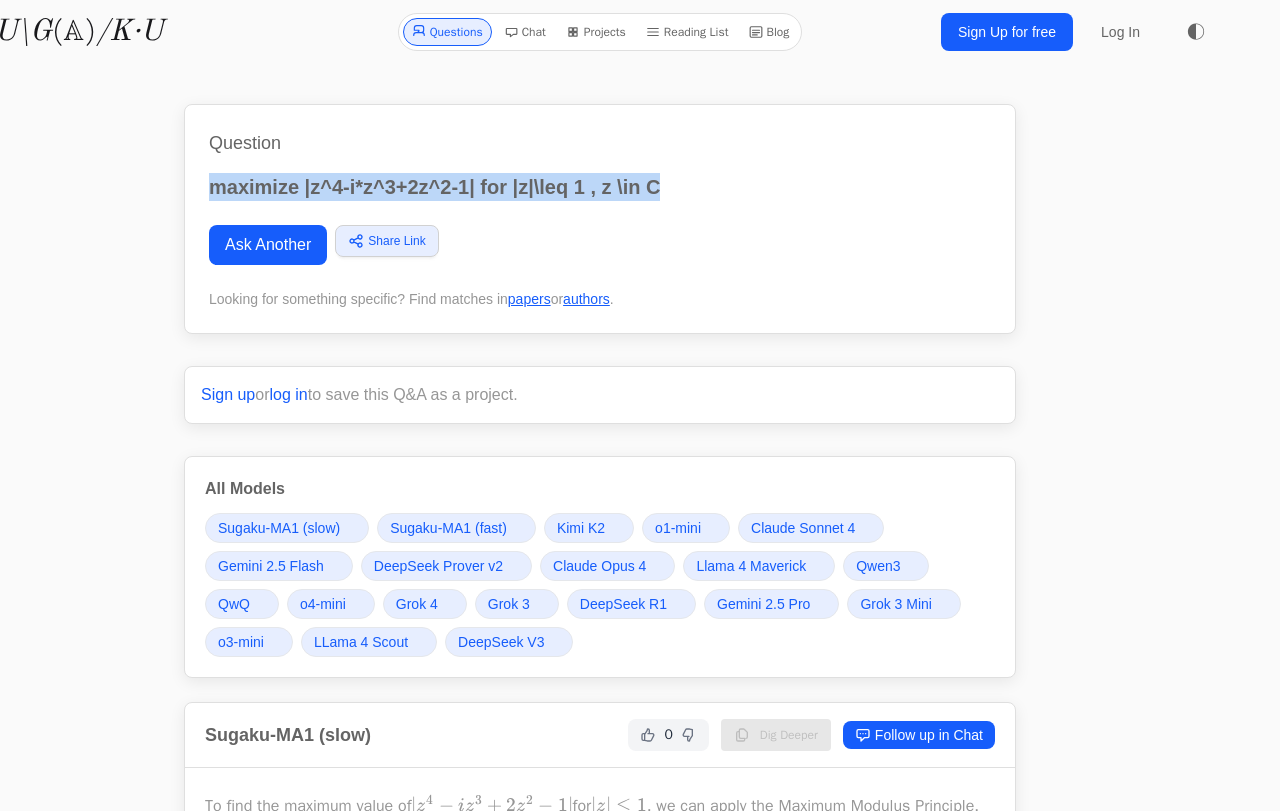 click on "Ask Another" at bounding box center [268, 245] 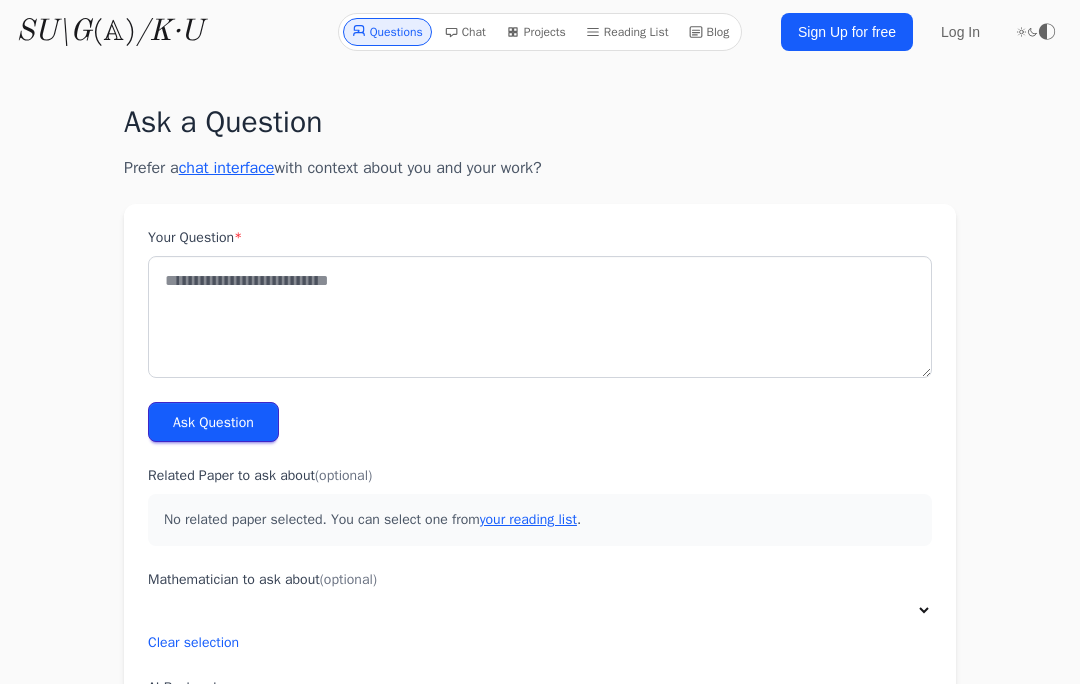 scroll, scrollTop: 0, scrollLeft: 0, axis: both 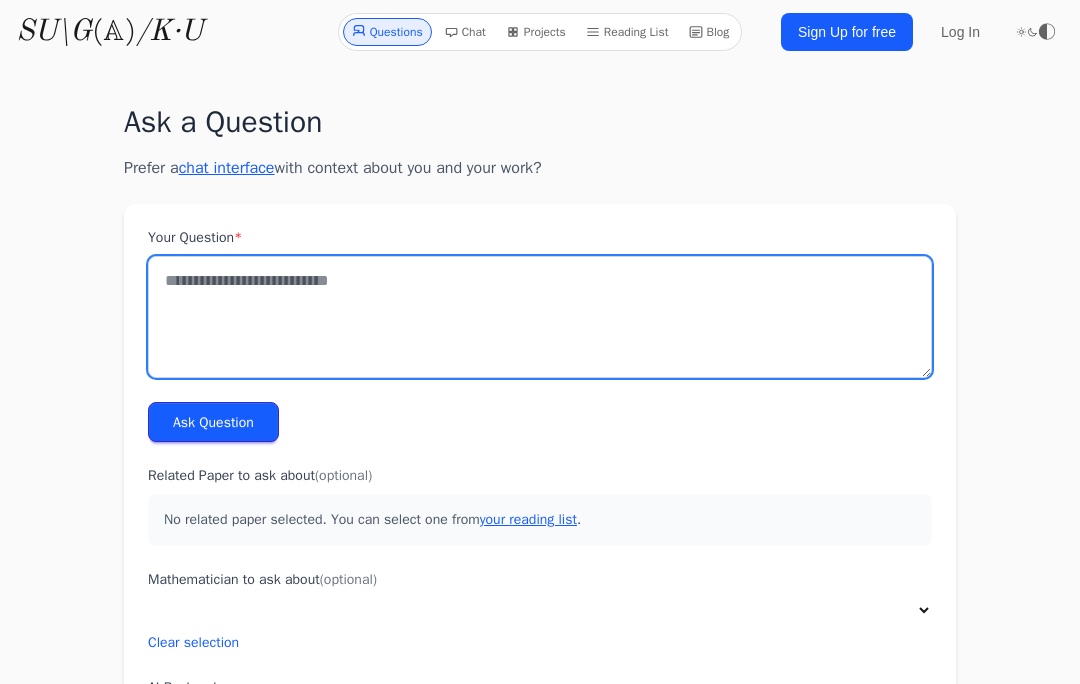click on "Your Question  *" at bounding box center [540, 317] 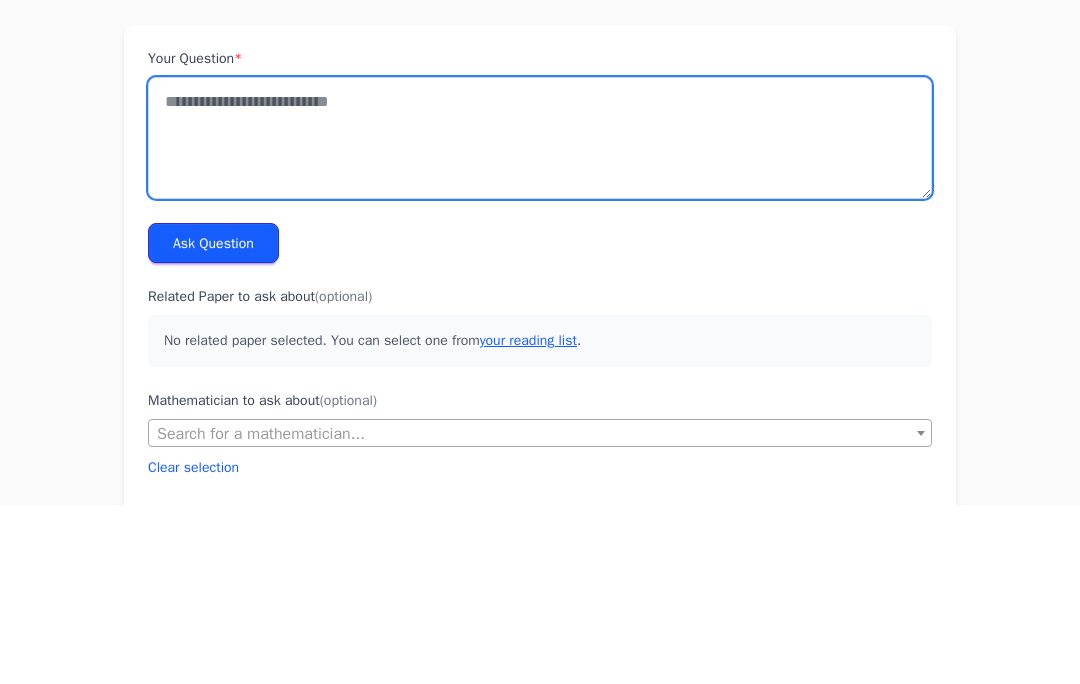 click on "Your Question  *" at bounding box center (540, 317) 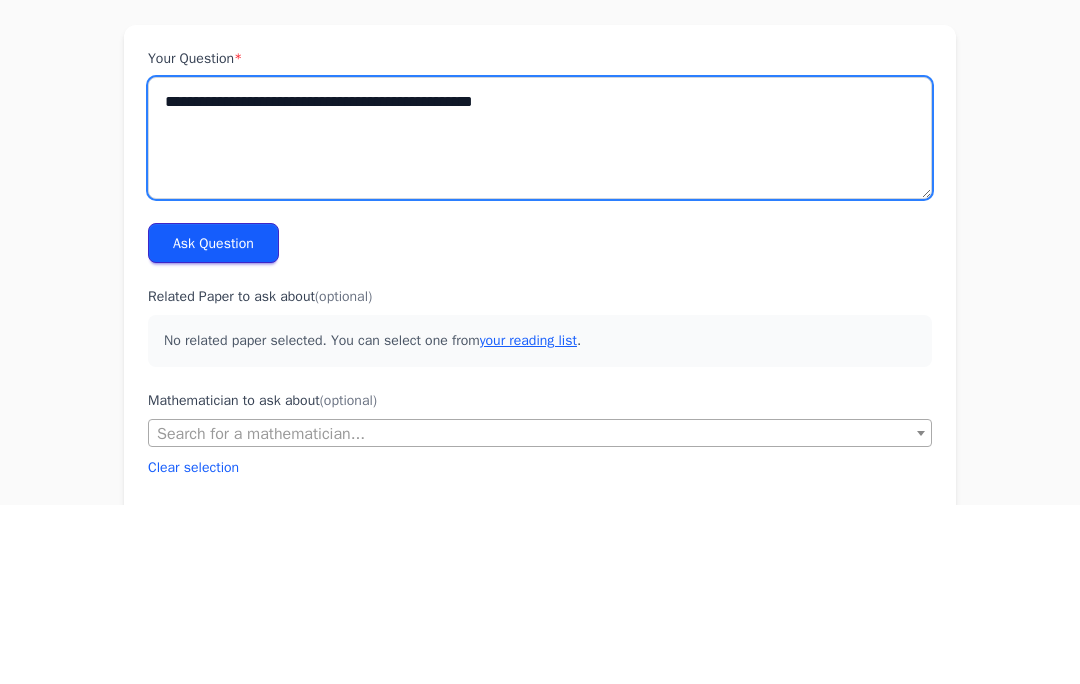 click on "**********" at bounding box center [540, 317] 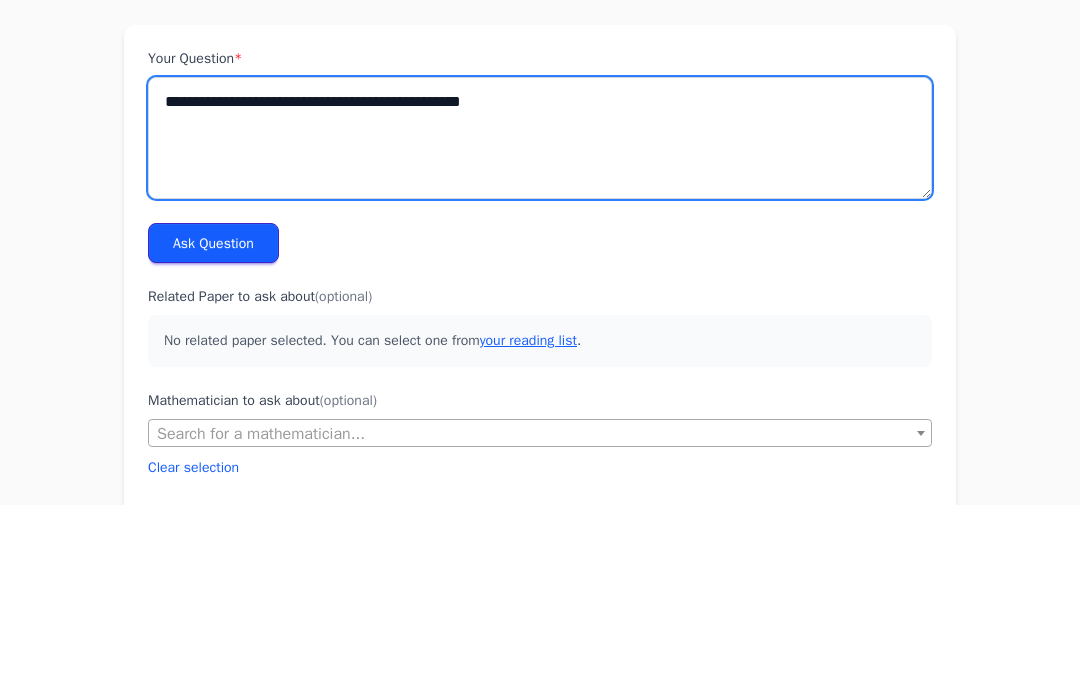 type on "**********" 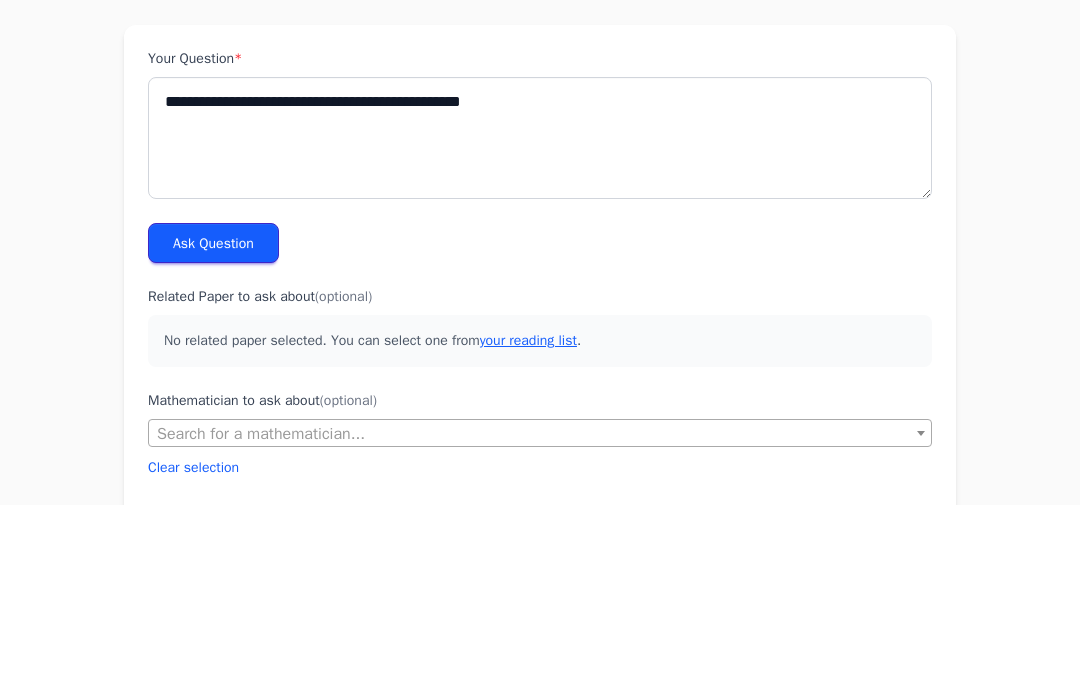 click on "Ask Question" at bounding box center (213, 422) 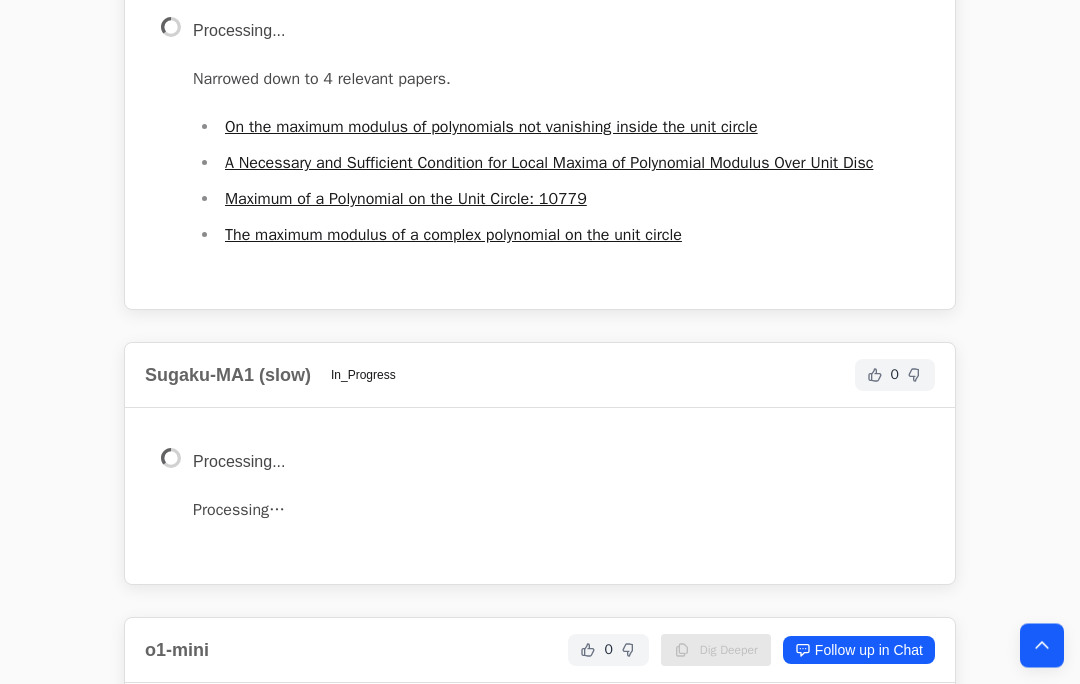 scroll, scrollTop: 0, scrollLeft: 0, axis: both 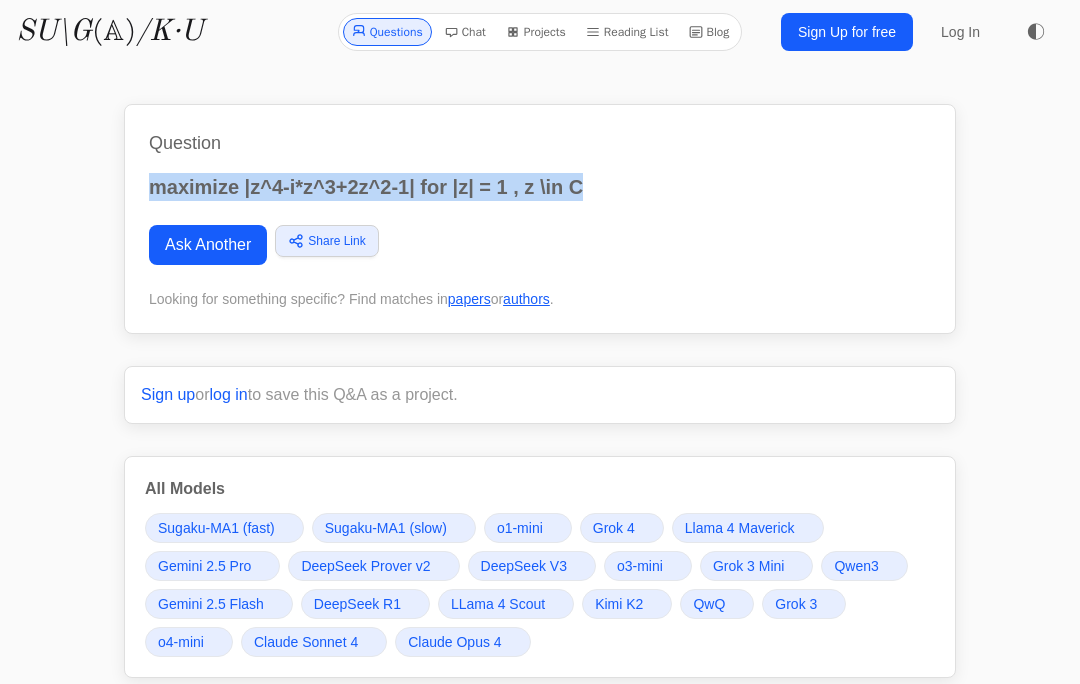 click on "Ask Another" at bounding box center (208, 245) 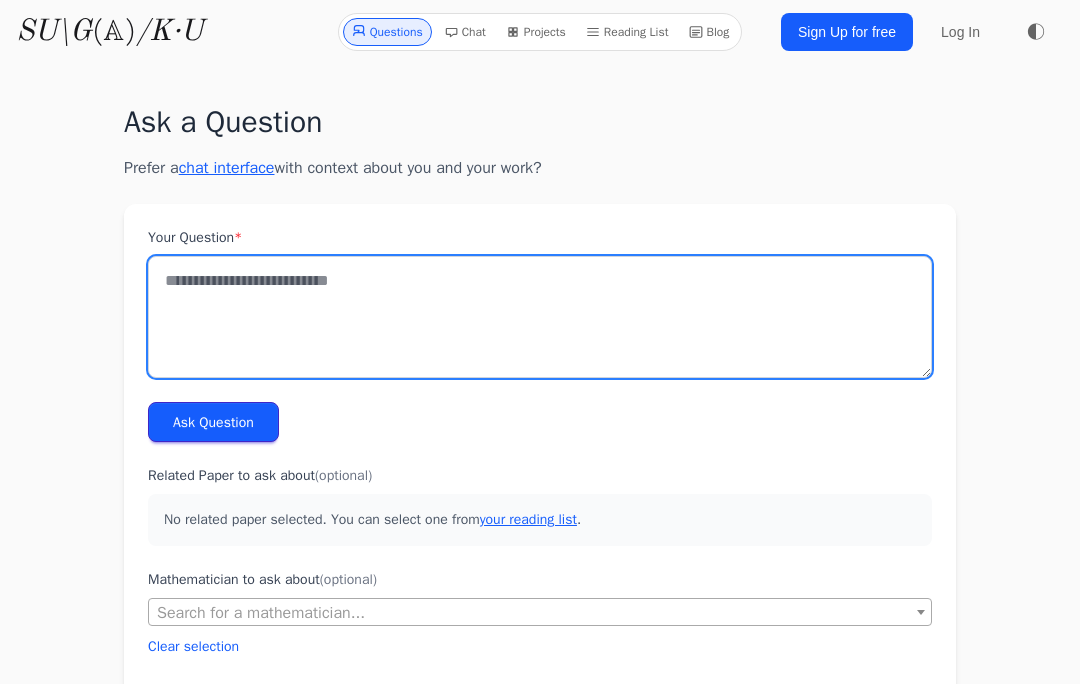 click on "Your Question  *" at bounding box center (540, 317) 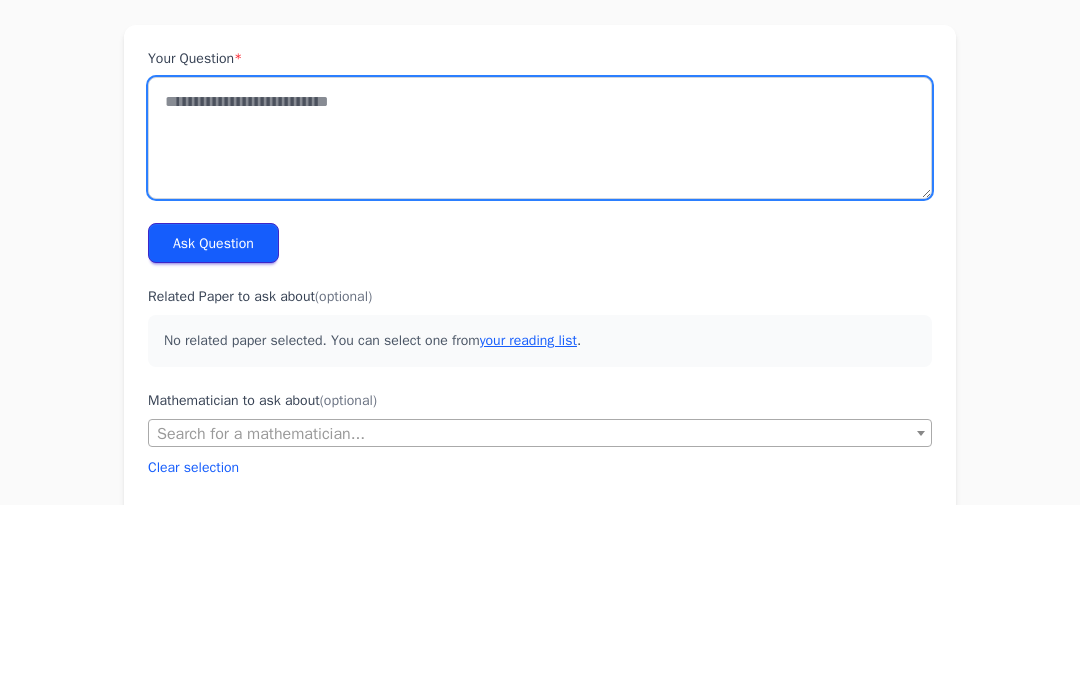 click on "Your Question  *" at bounding box center [540, 317] 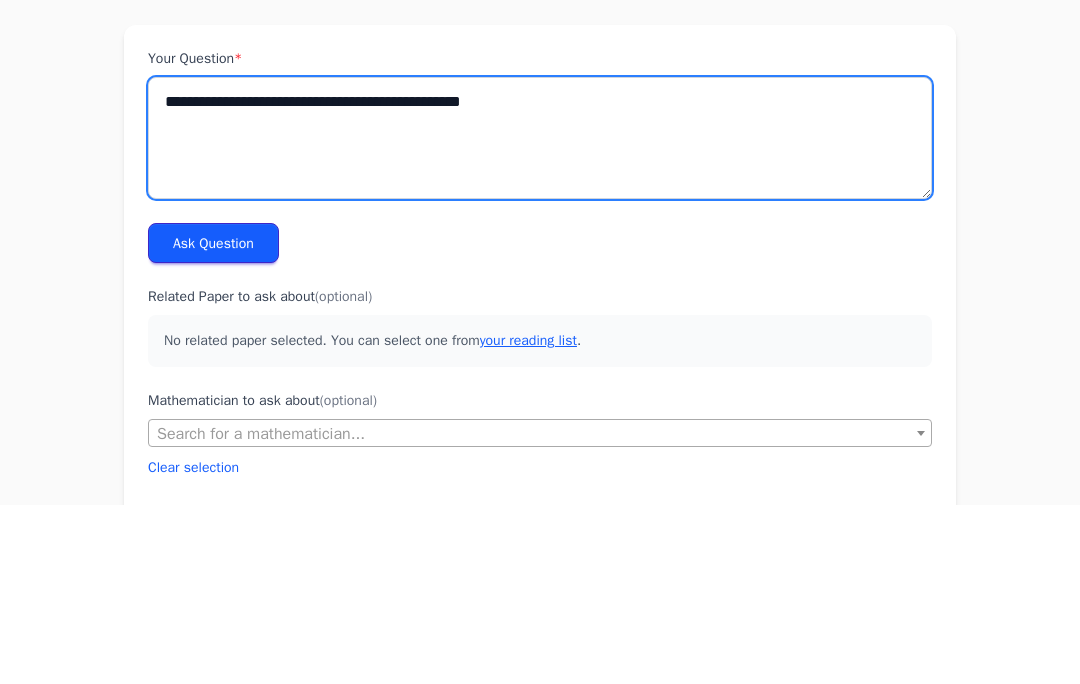 click on "**********" at bounding box center [540, 317] 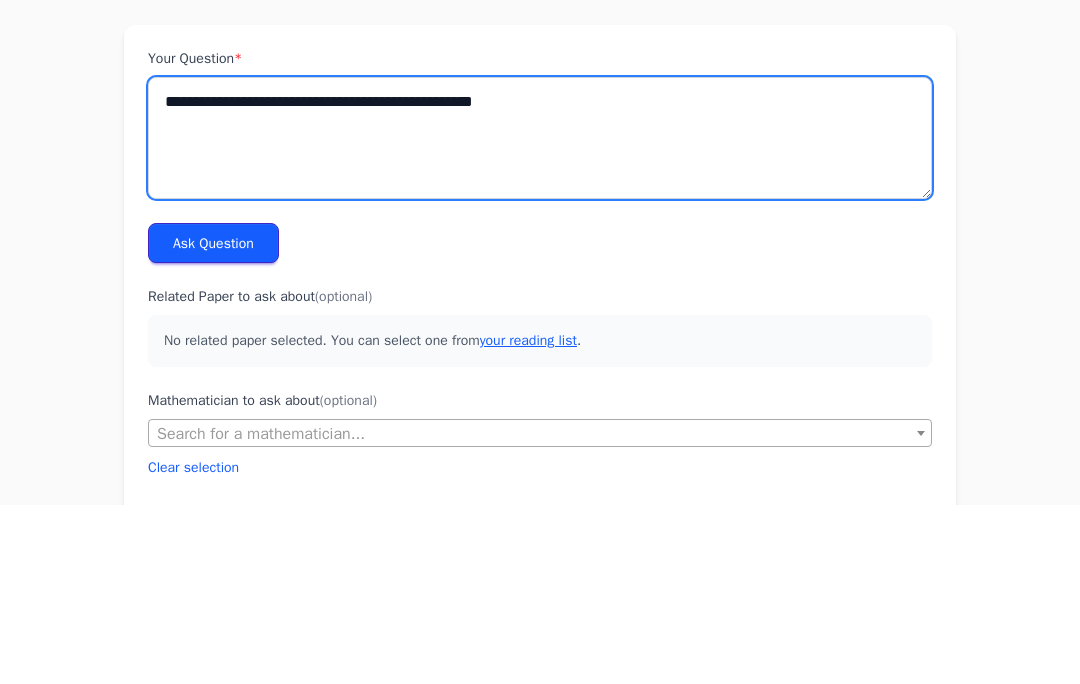 type on "**********" 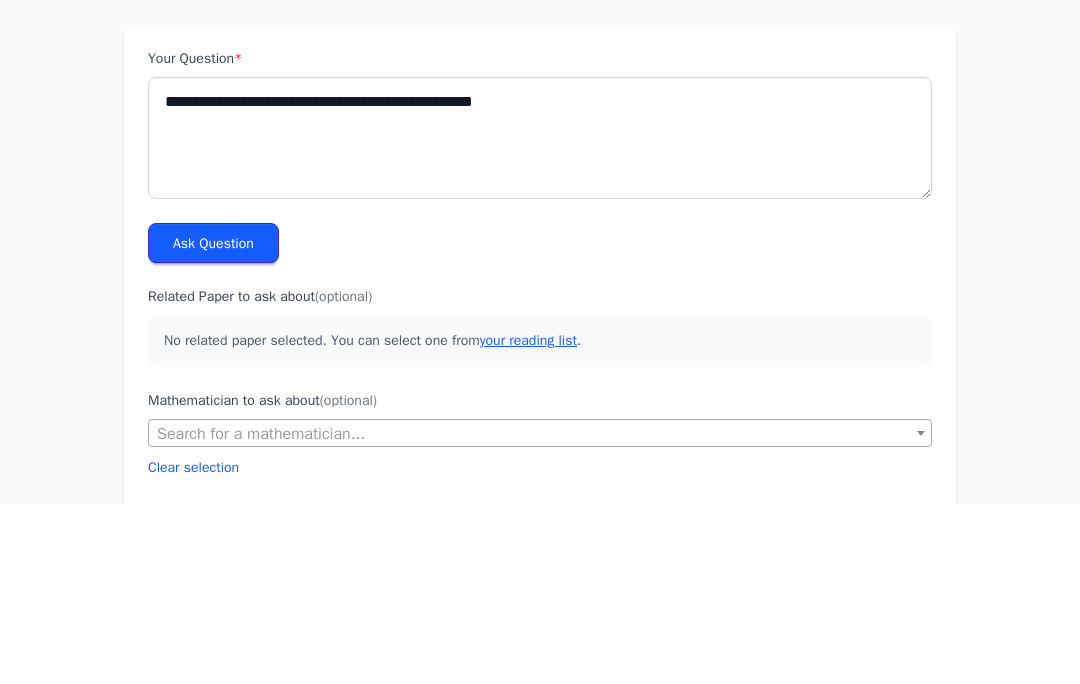 click on "Ask Question" at bounding box center (213, 422) 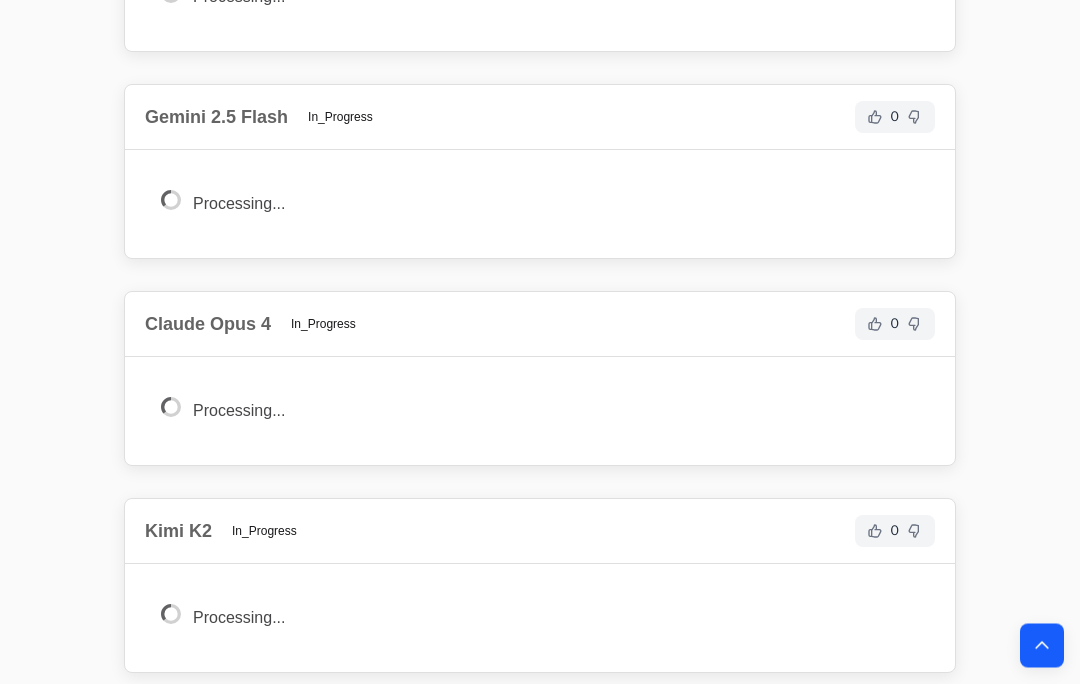 scroll, scrollTop: 1582, scrollLeft: 0, axis: vertical 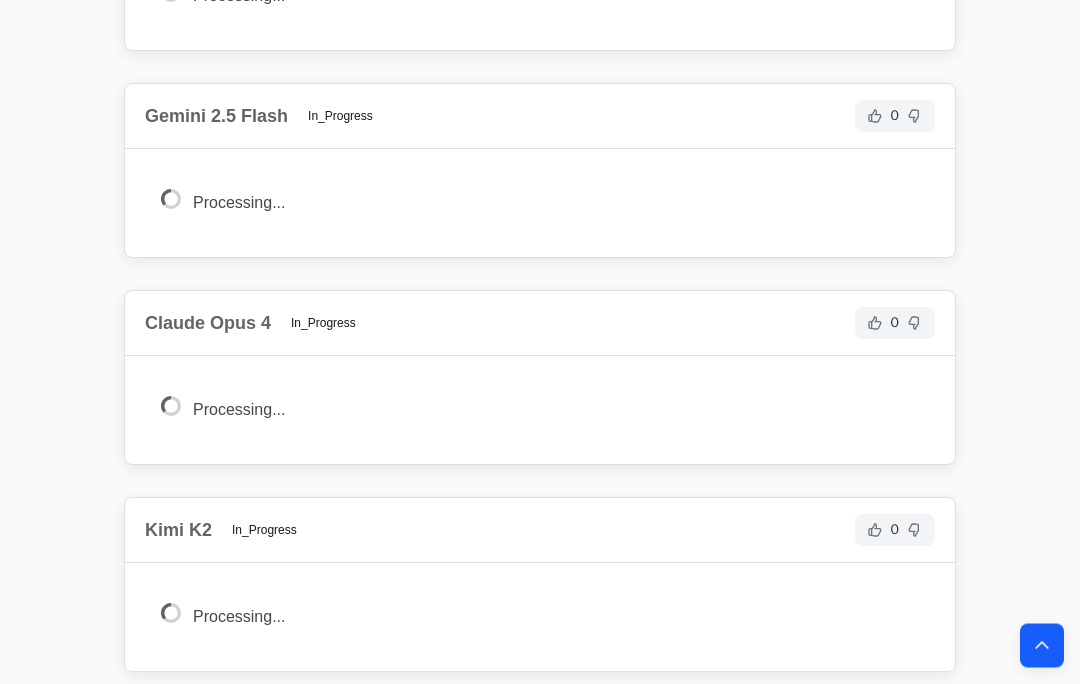 click on "Question
maximize |z^4-i*z^3+2z^2-1|^2 for |z| = 1 , z \in C
Ask Another
Share Link
Copy link
Twitter
Facebook
LinkedIn
Email
Bluesky" at bounding box center (540, 969) 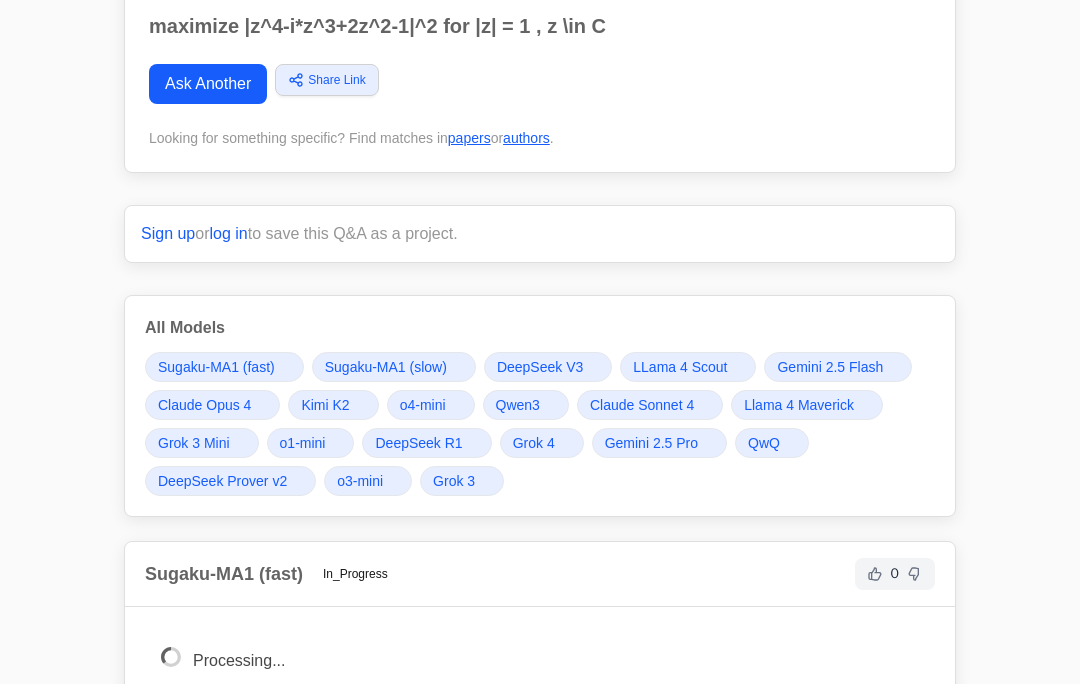 scroll, scrollTop: 0, scrollLeft: 0, axis: both 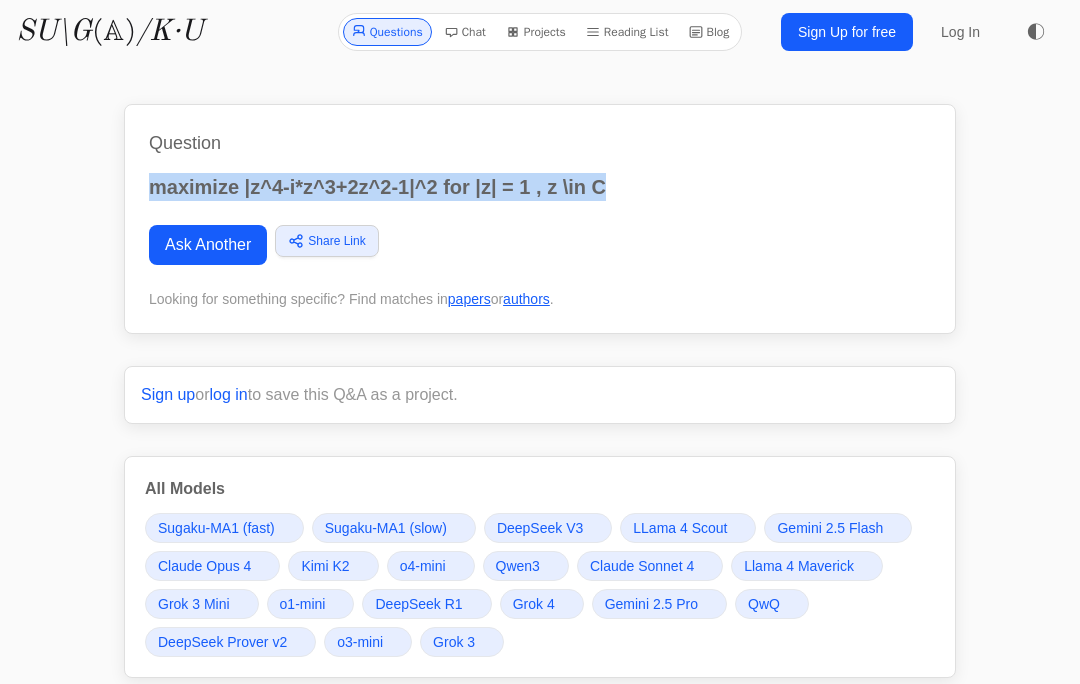 click on "Ask Another" at bounding box center [208, 245] 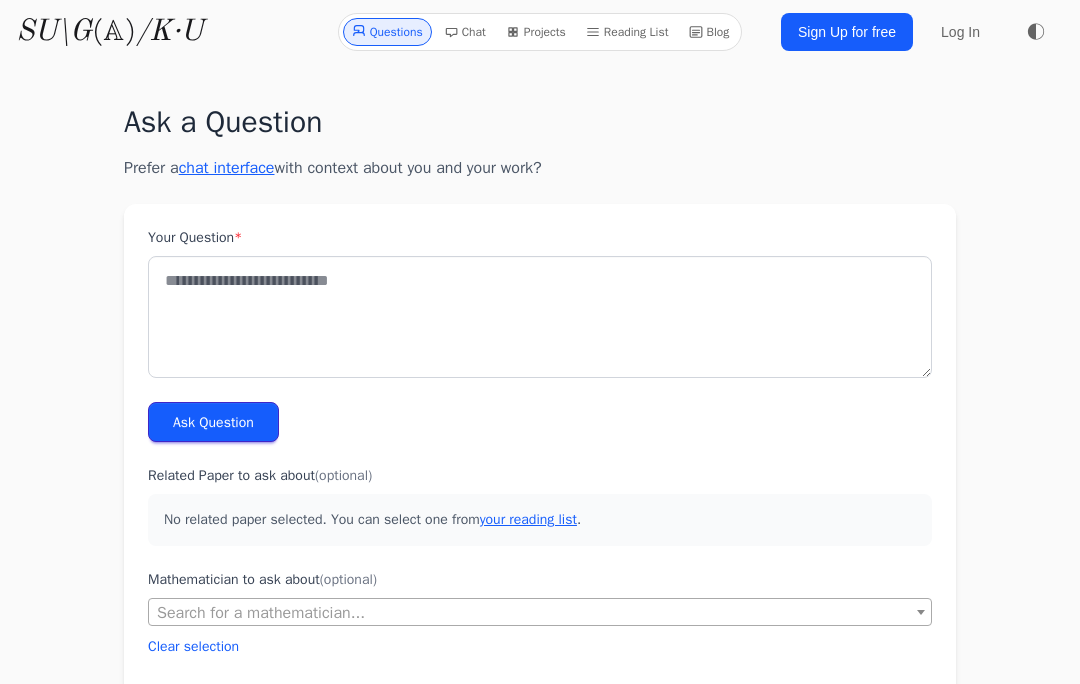 scroll, scrollTop: 179, scrollLeft: 0, axis: vertical 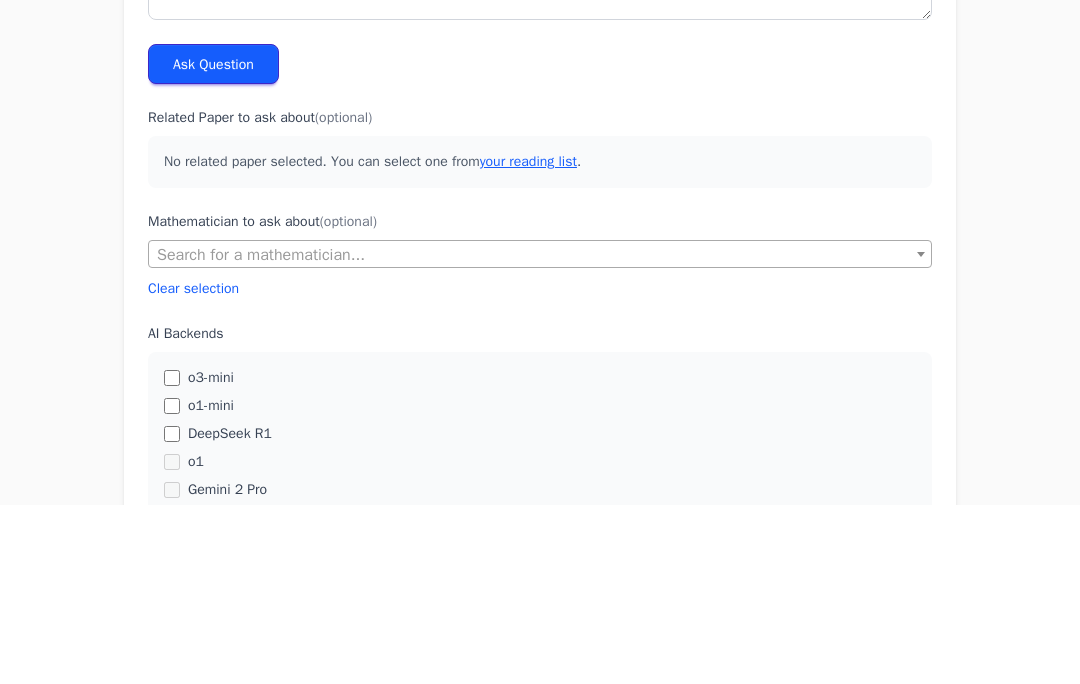 click on "Your Question  *" at bounding box center (540, 138) 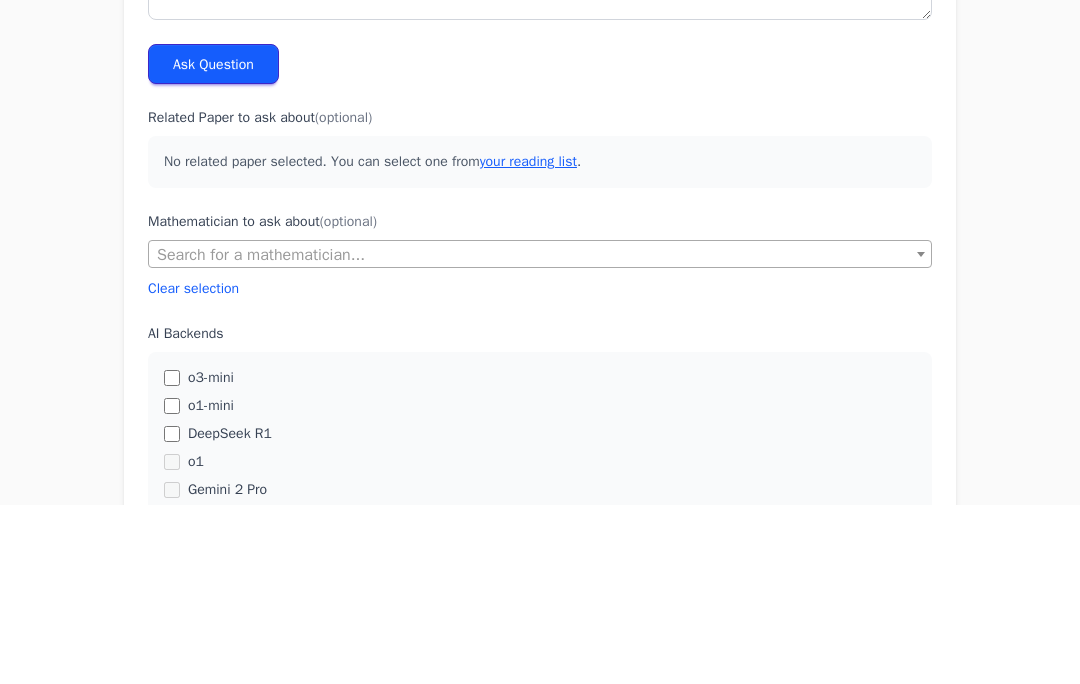 click on "**********" at bounding box center [540, 138] 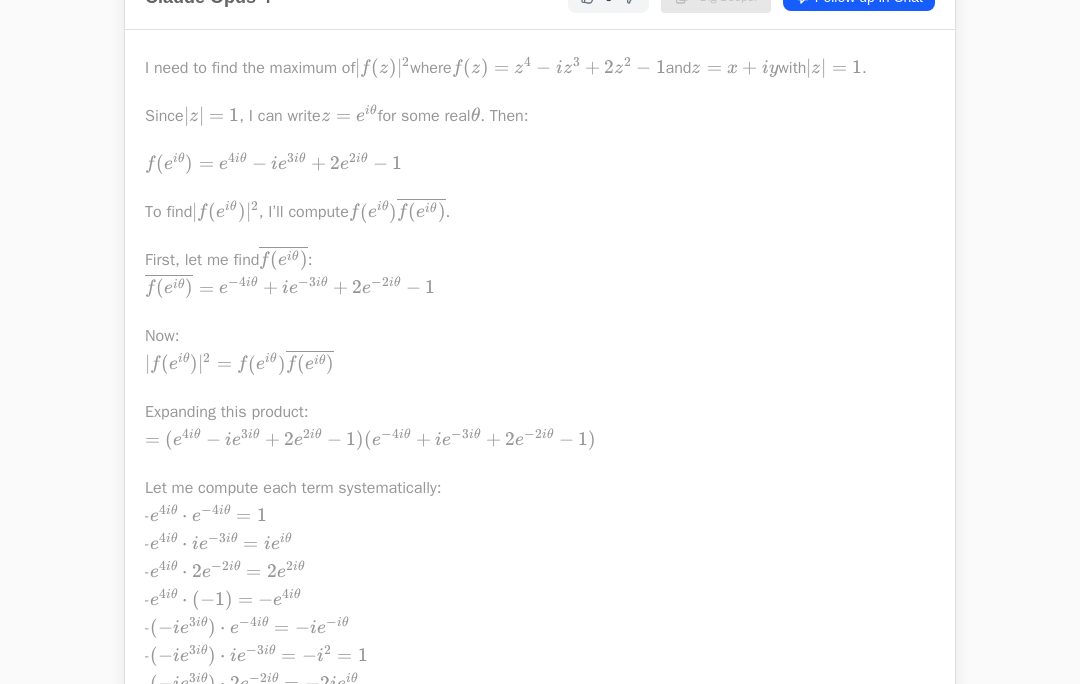 scroll, scrollTop: 16132, scrollLeft: 0, axis: vertical 